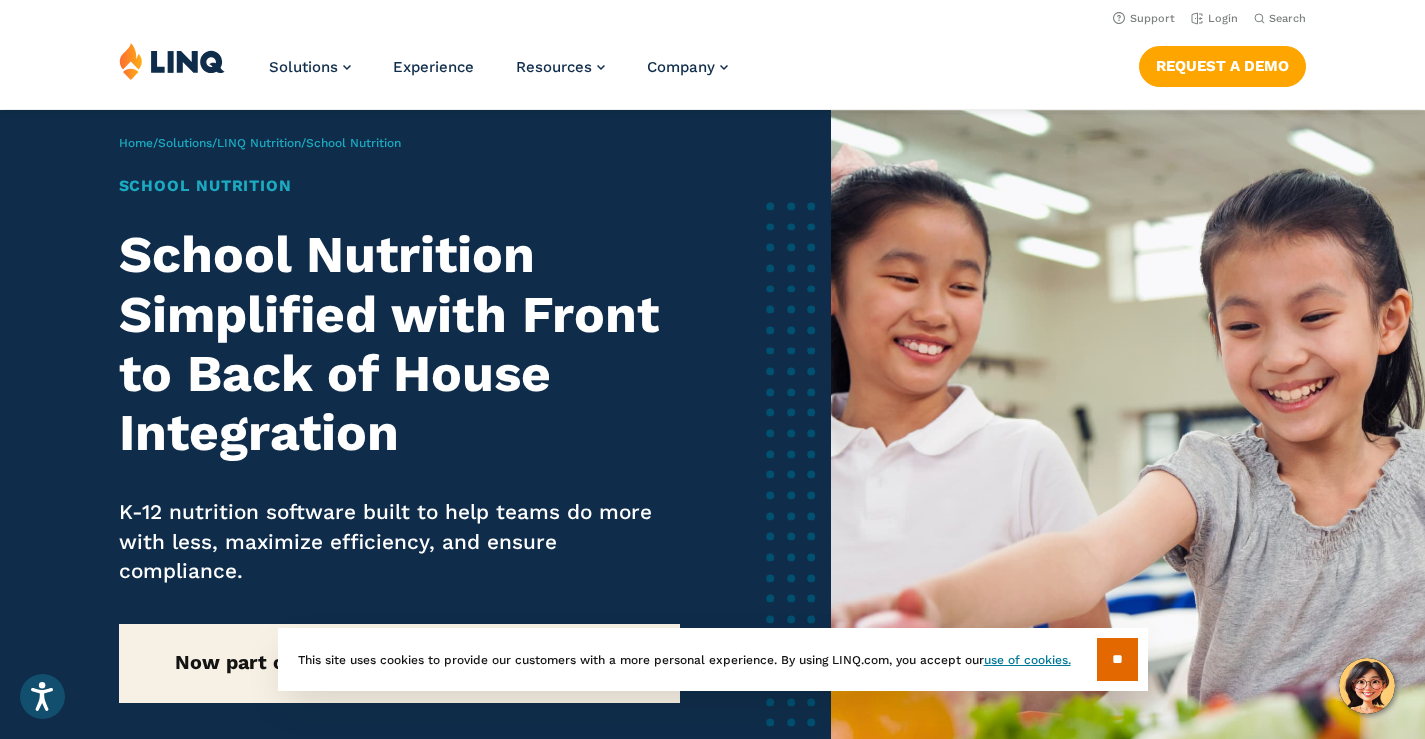 scroll, scrollTop: 0, scrollLeft: 0, axis: both 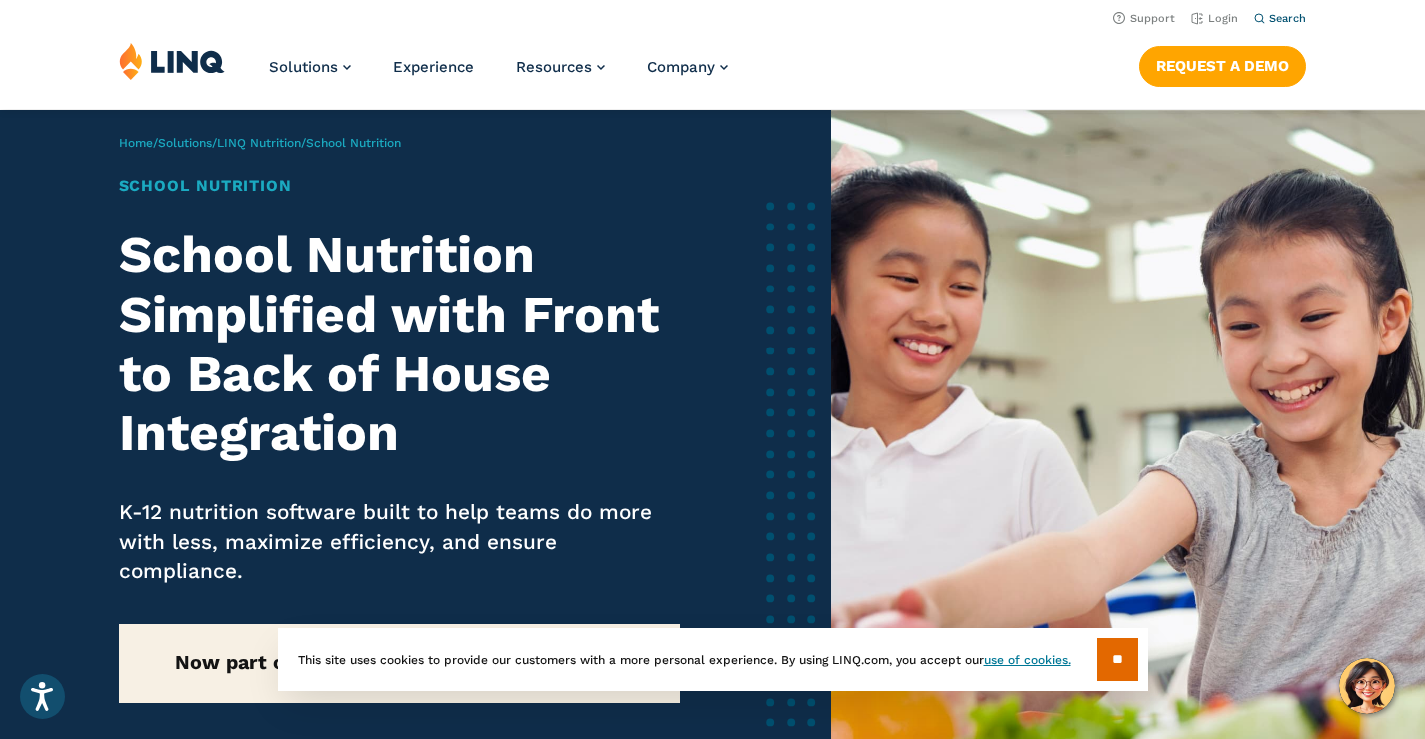 click on "Search" at bounding box center [1287, 18] 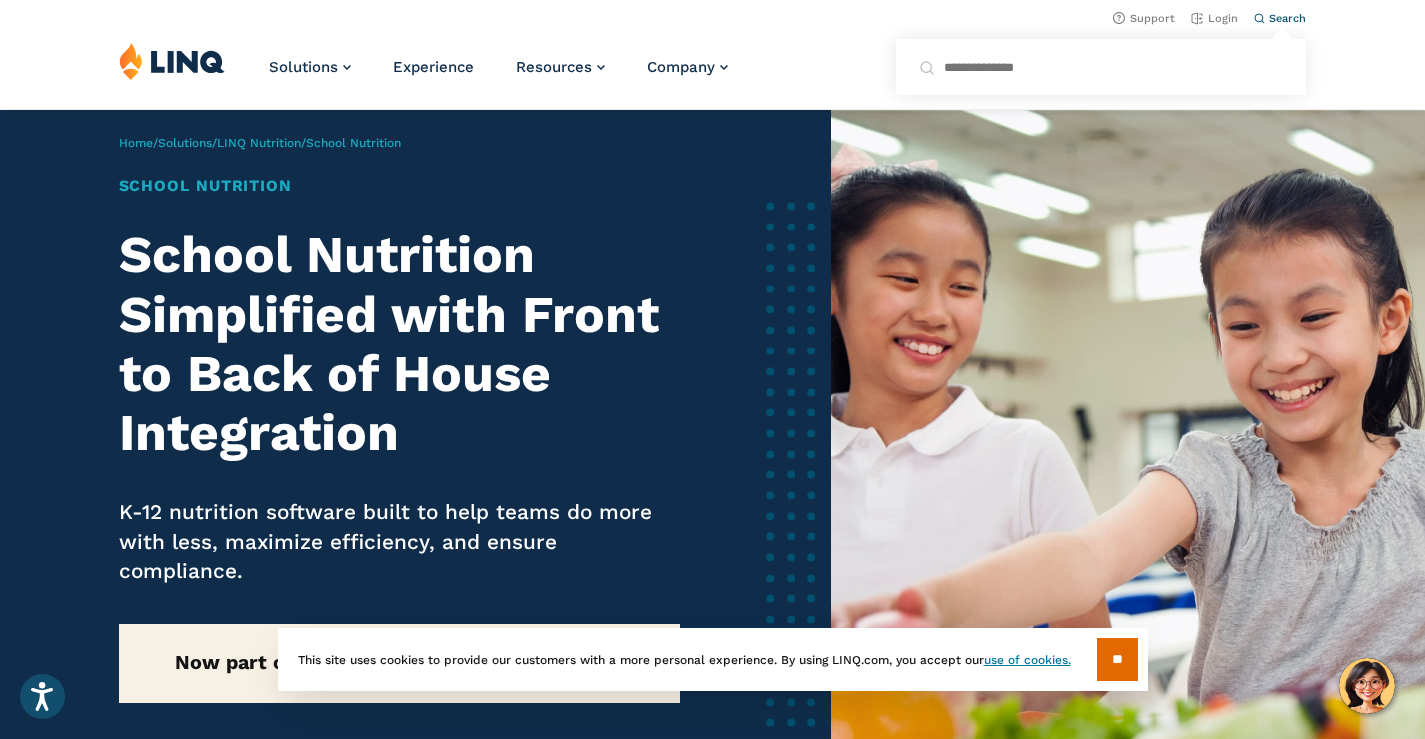 click on "Search for:" at bounding box center (1101, 67) 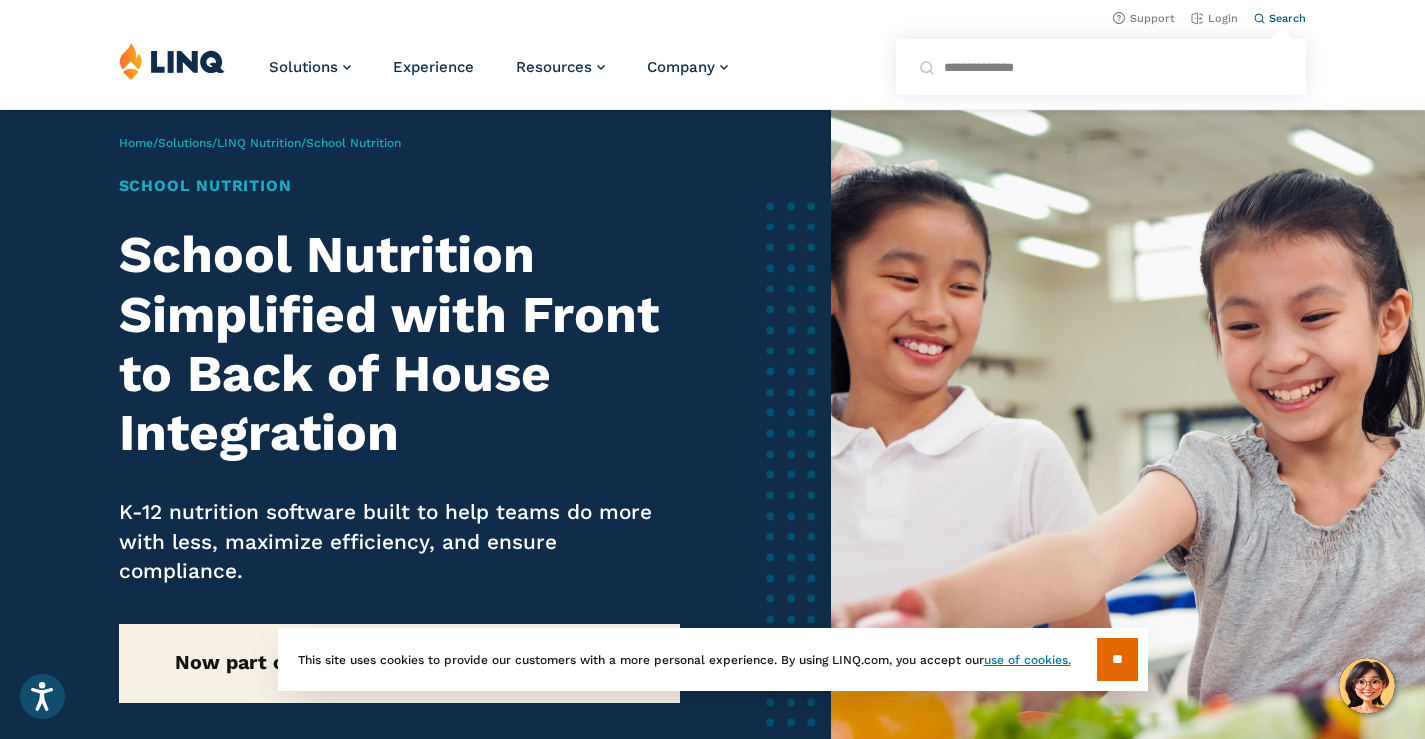 type on "**********" 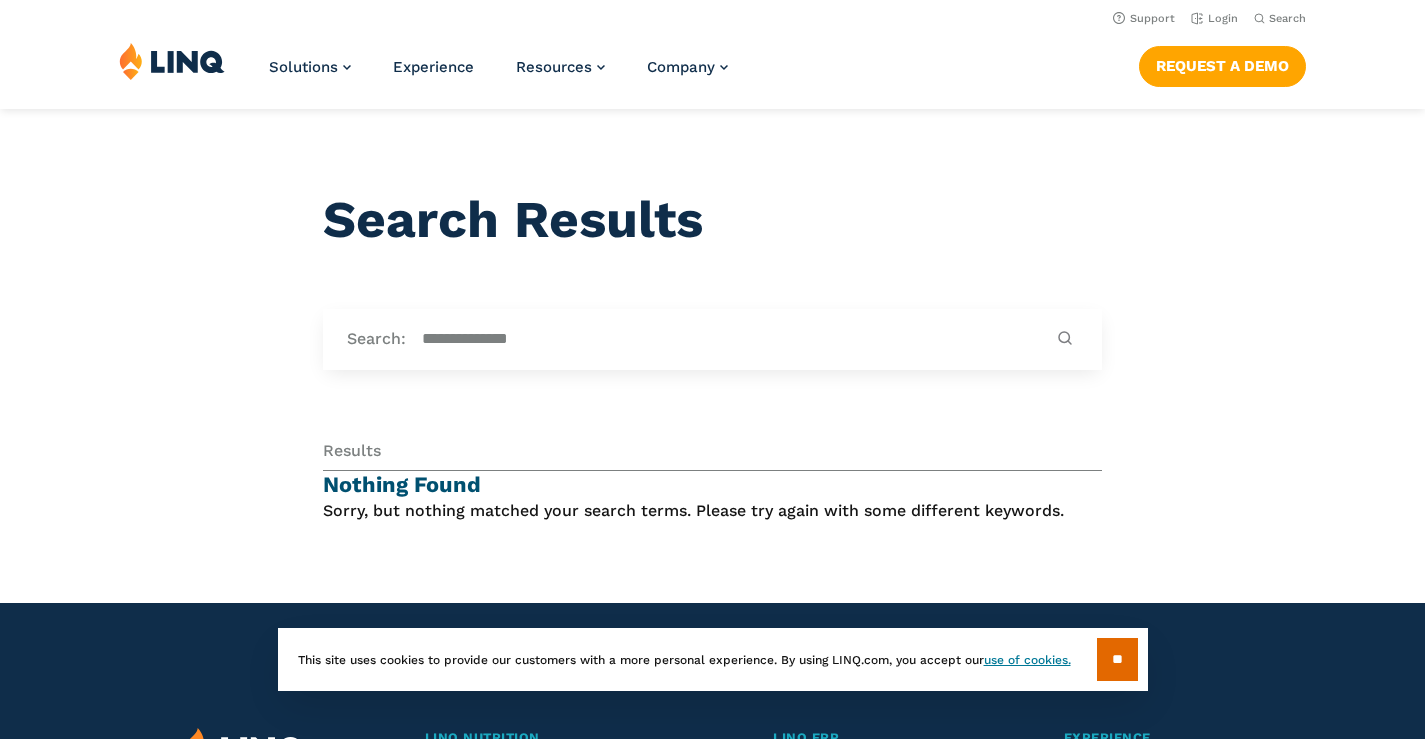 scroll, scrollTop: 0, scrollLeft: 0, axis: both 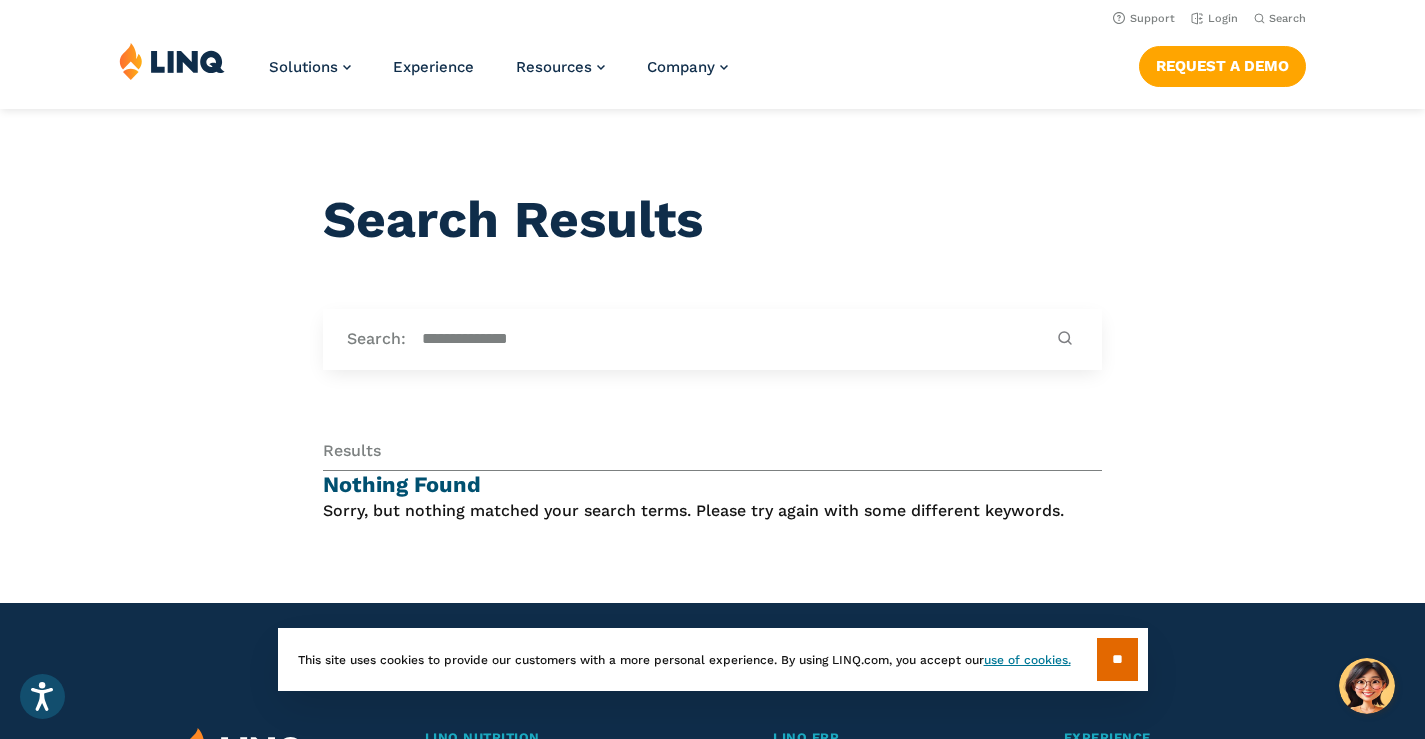 click on "Search" at bounding box center [1287, 18] 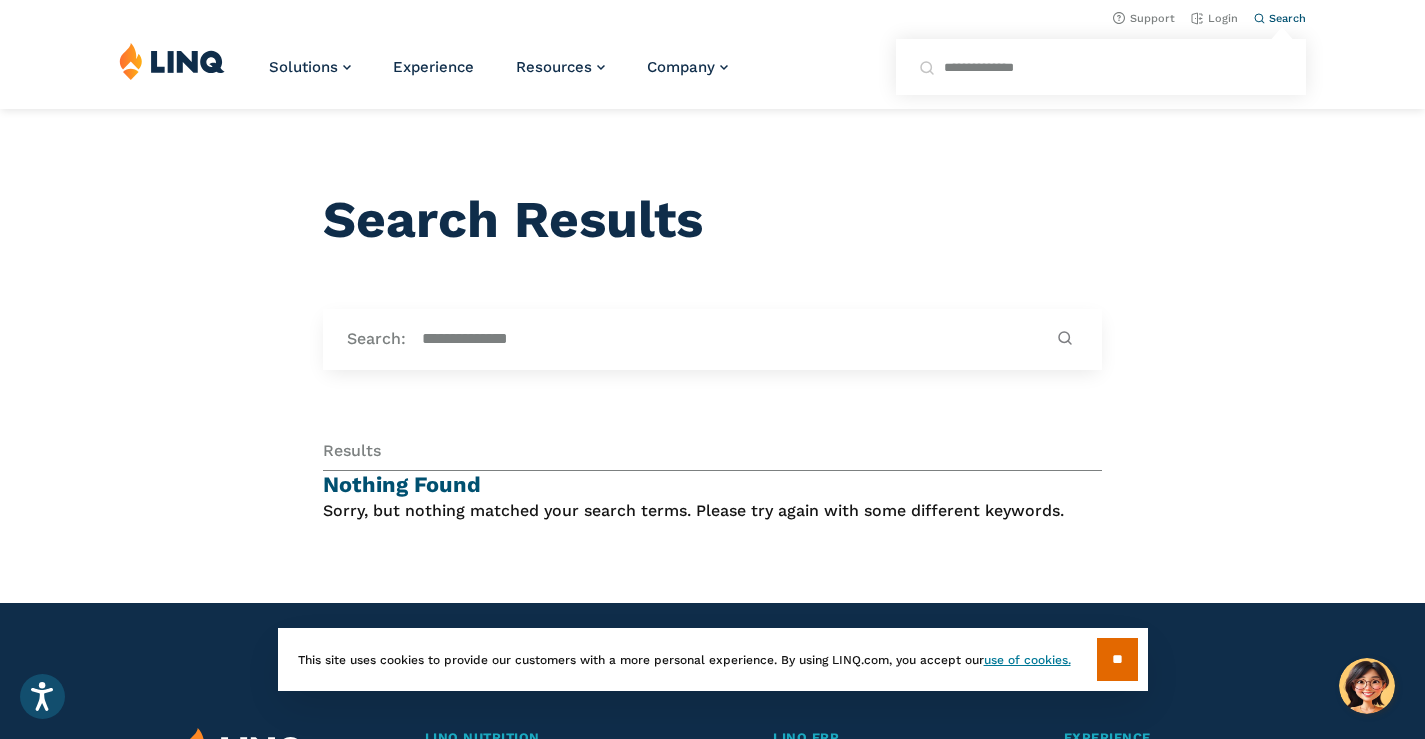 drag, startPoint x: 1084, startPoint y: 71, endPoint x: 983, endPoint y: 74, distance: 101.04455 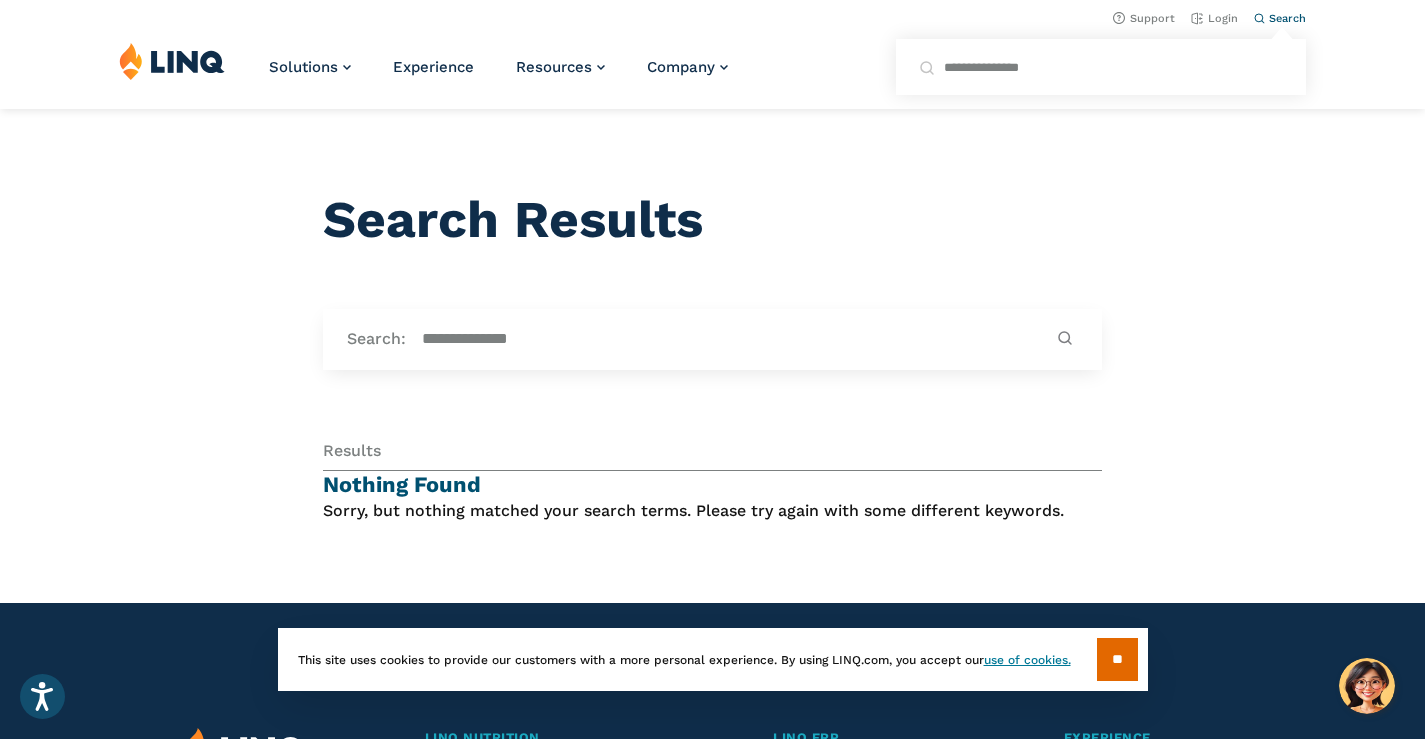 type on "**********" 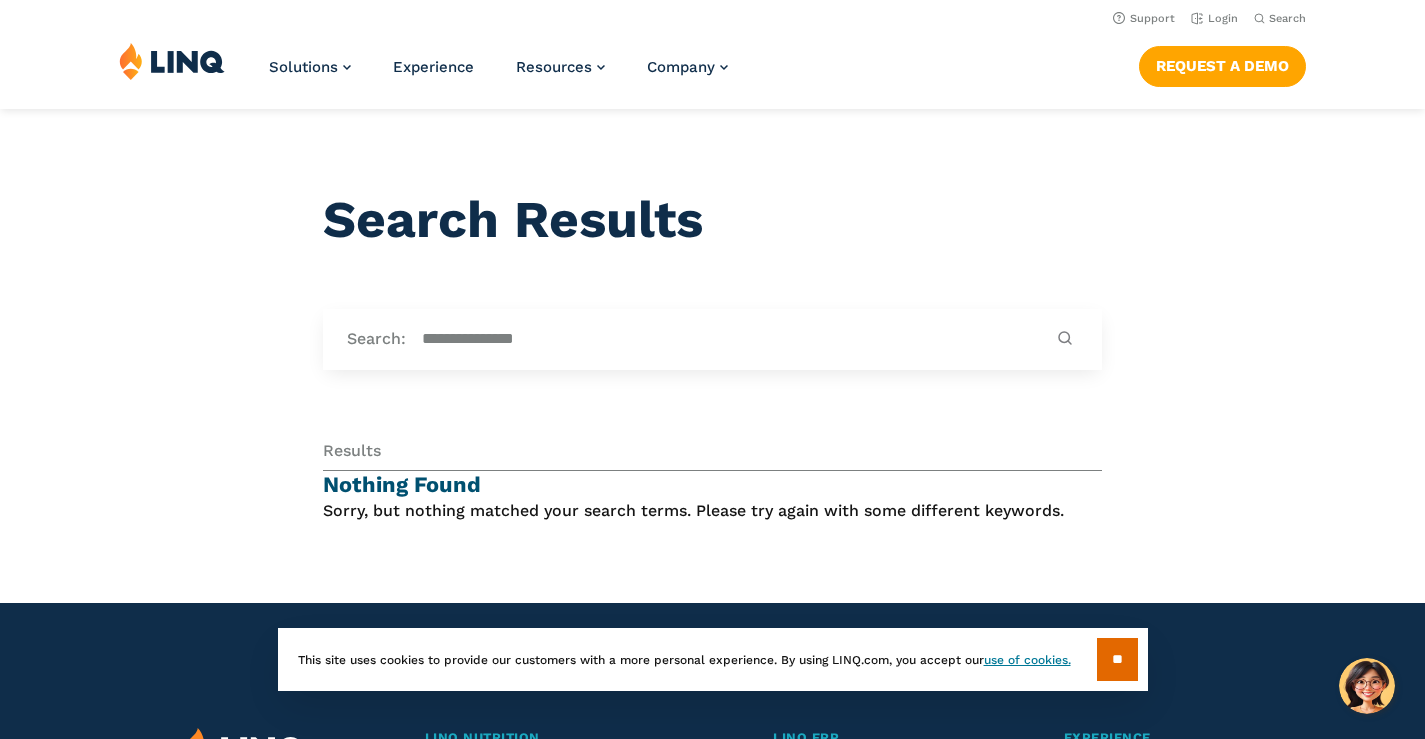 scroll, scrollTop: 0, scrollLeft: 0, axis: both 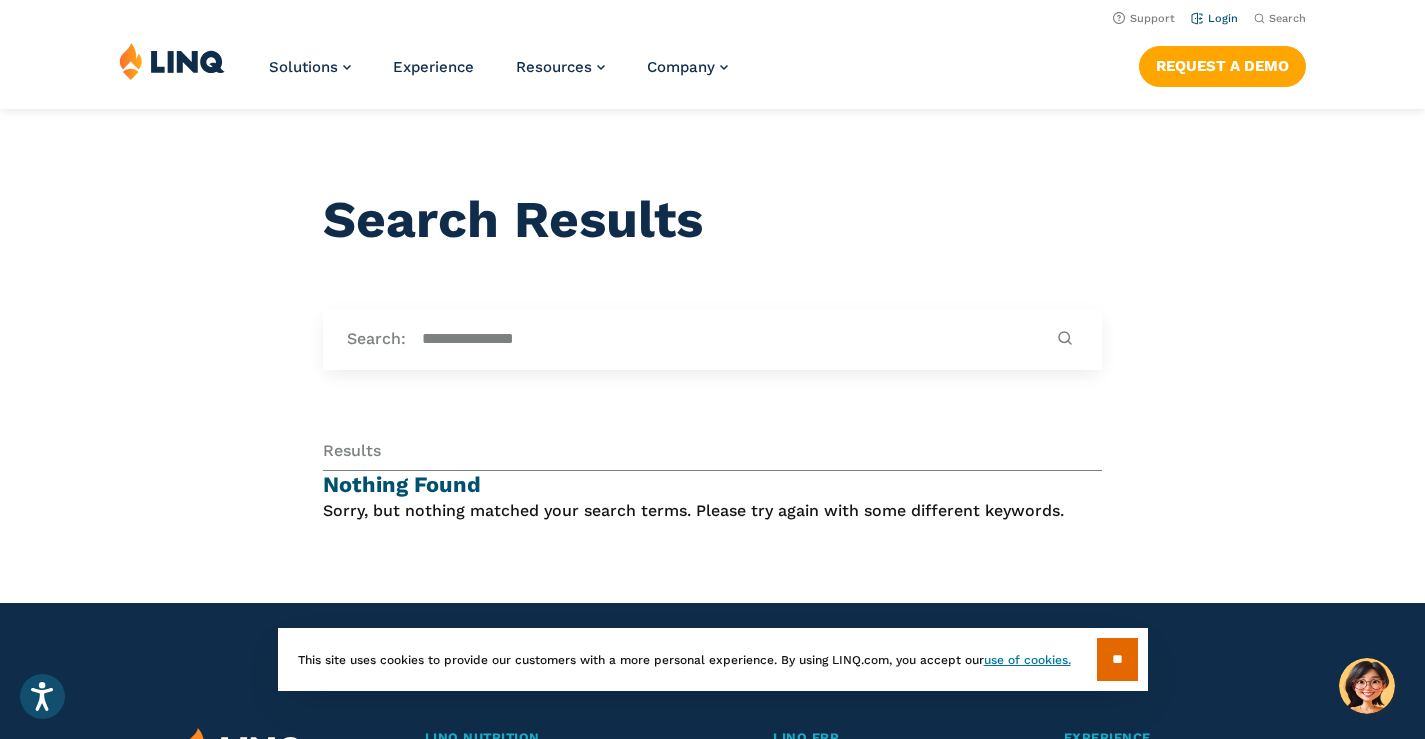 click on "Login" at bounding box center (1214, 17) 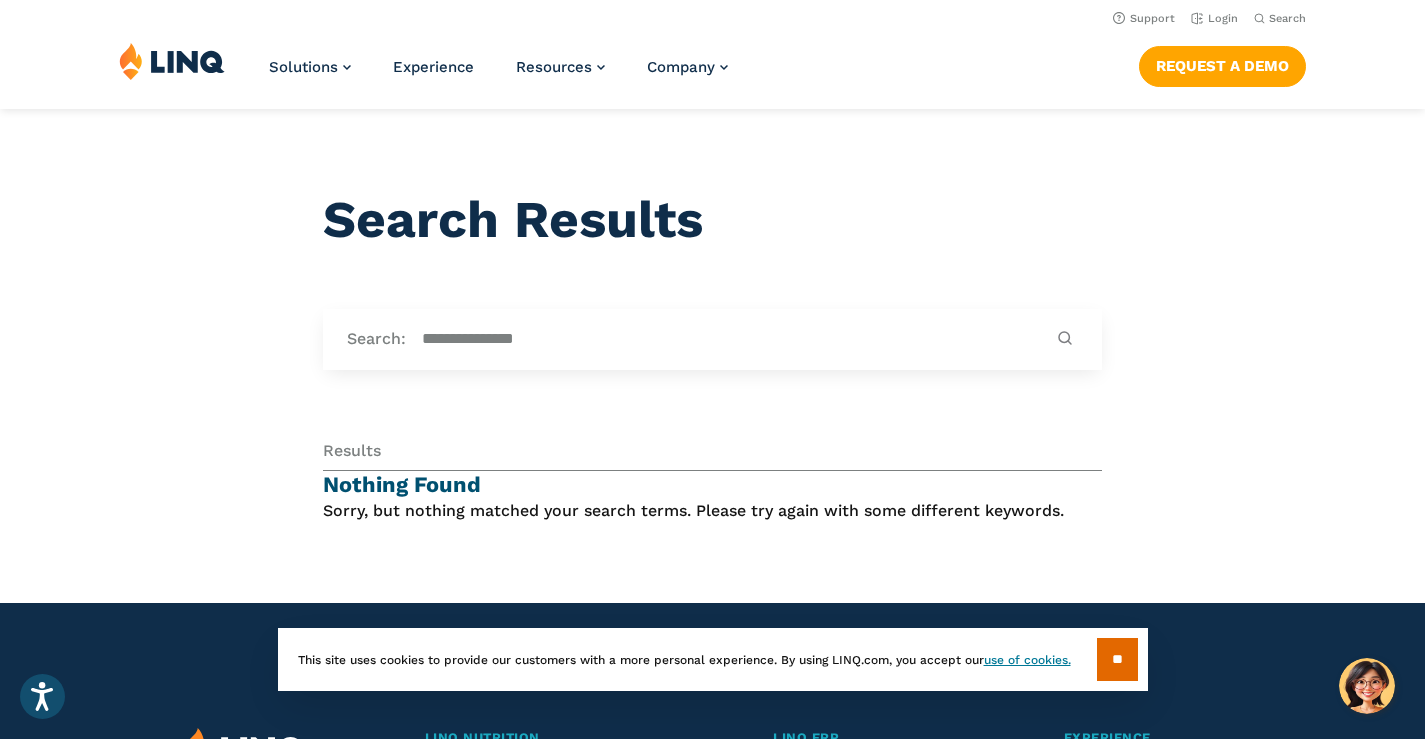 click on "**********" at bounding box center [712, 54] 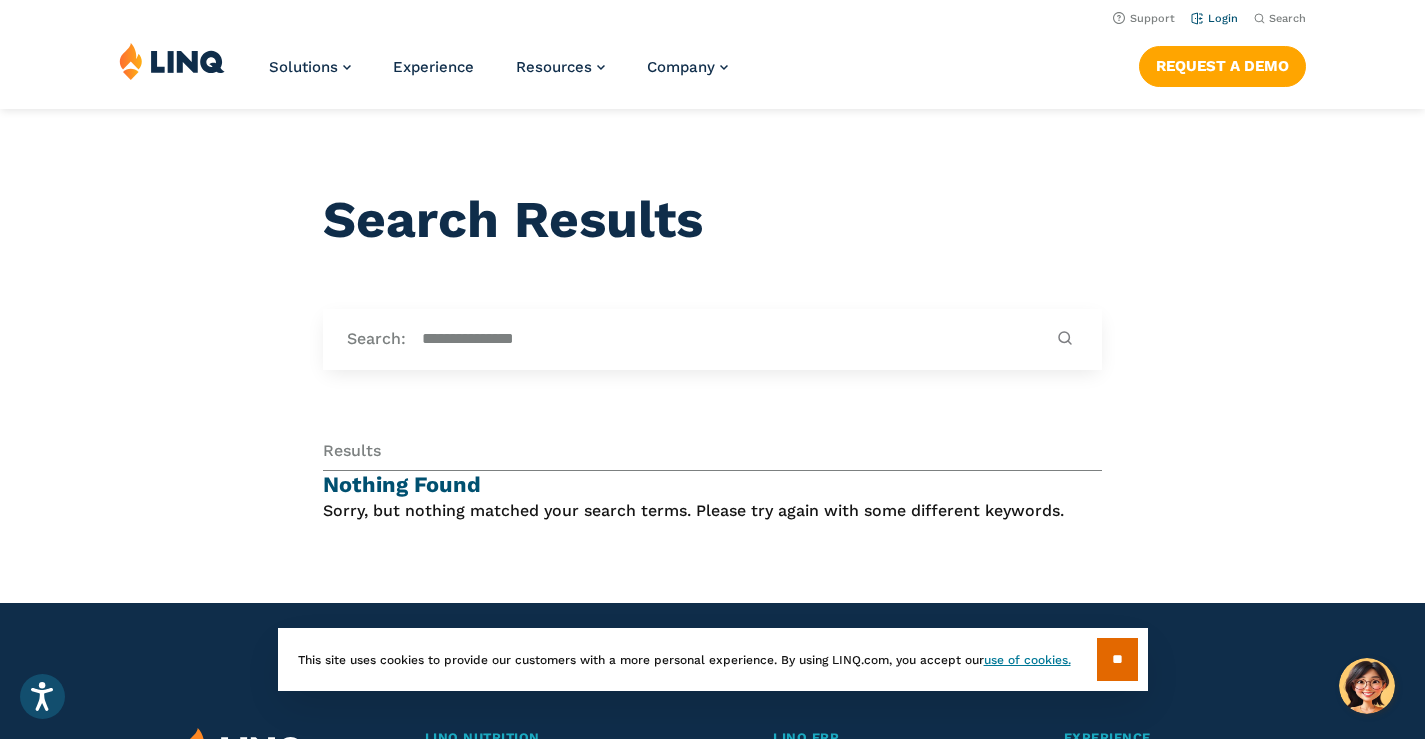 click on "Login" at bounding box center (1214, 18) 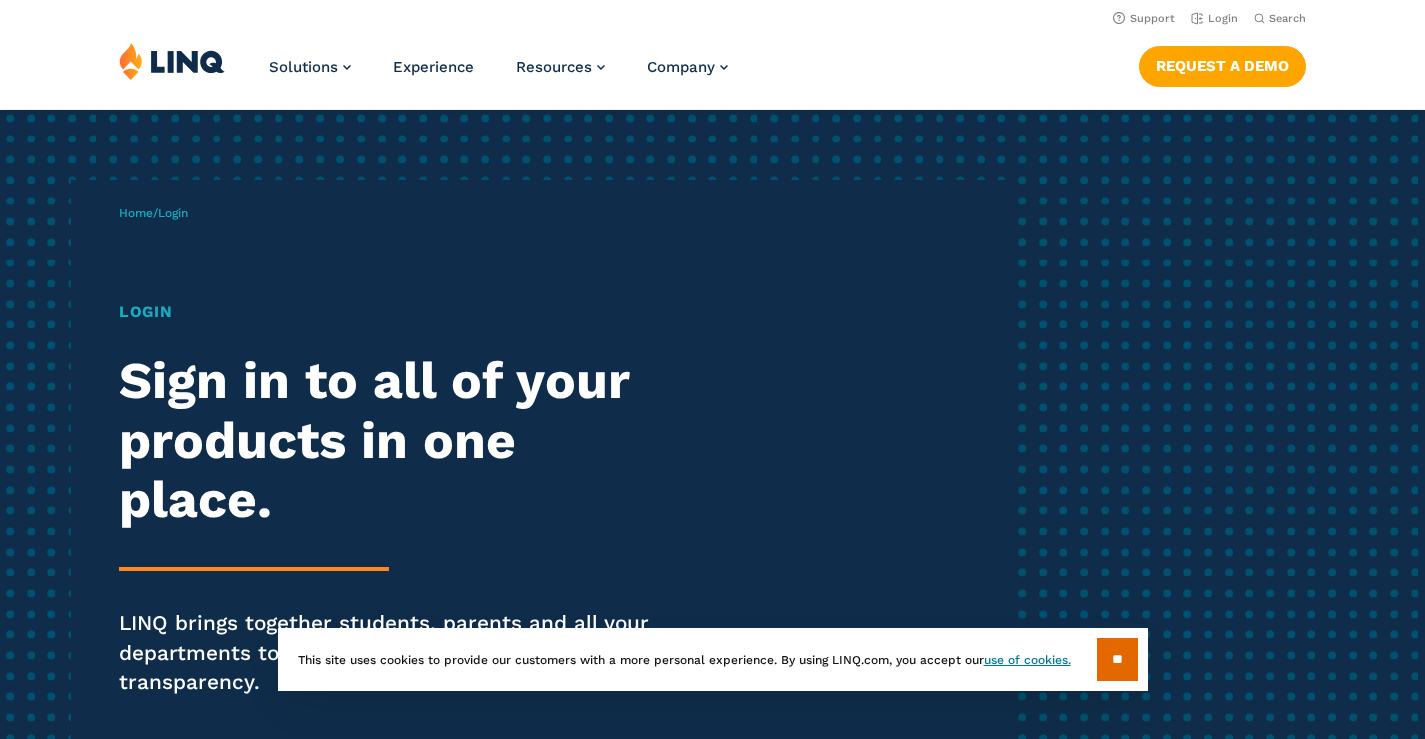 scroll, scrollTop: 0, scrollLeft: 0, axis: both 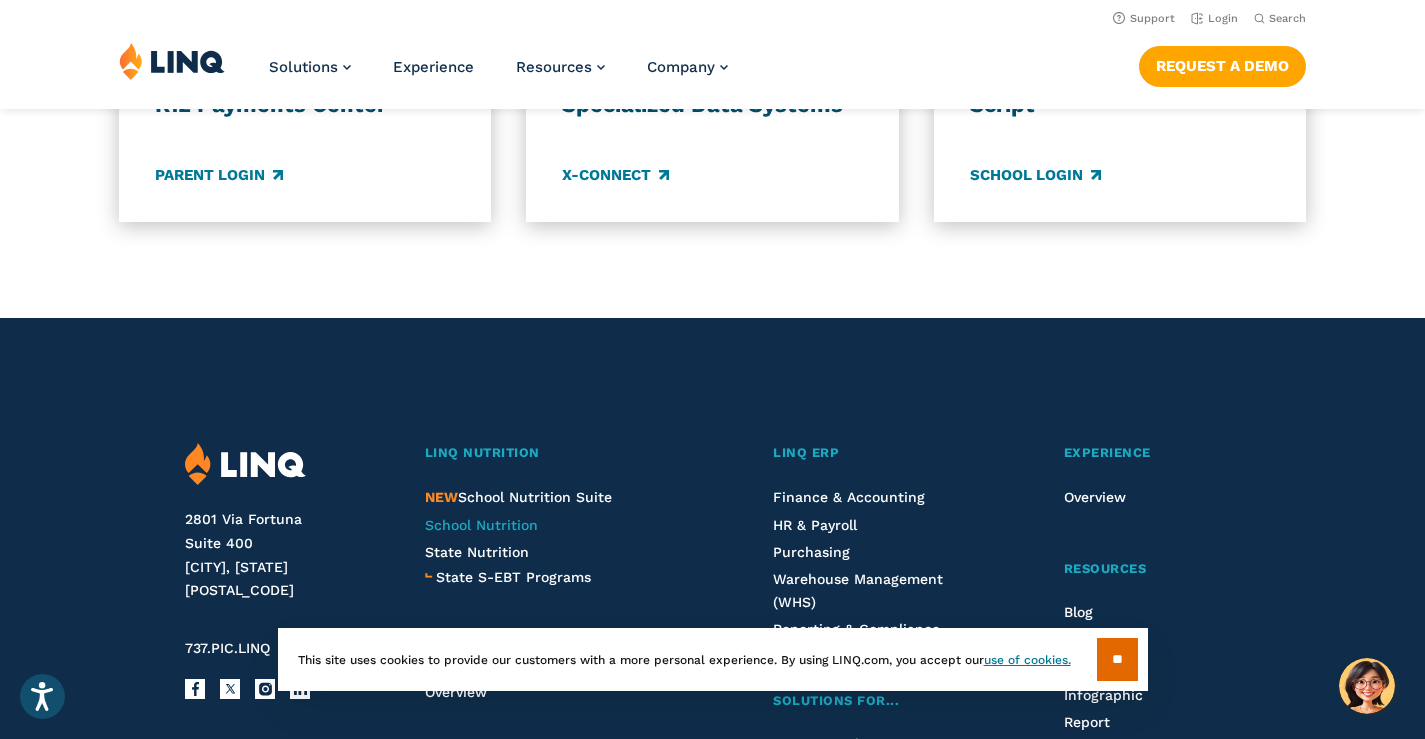 click on "School Nutrition" at bounding box center (481, 525) 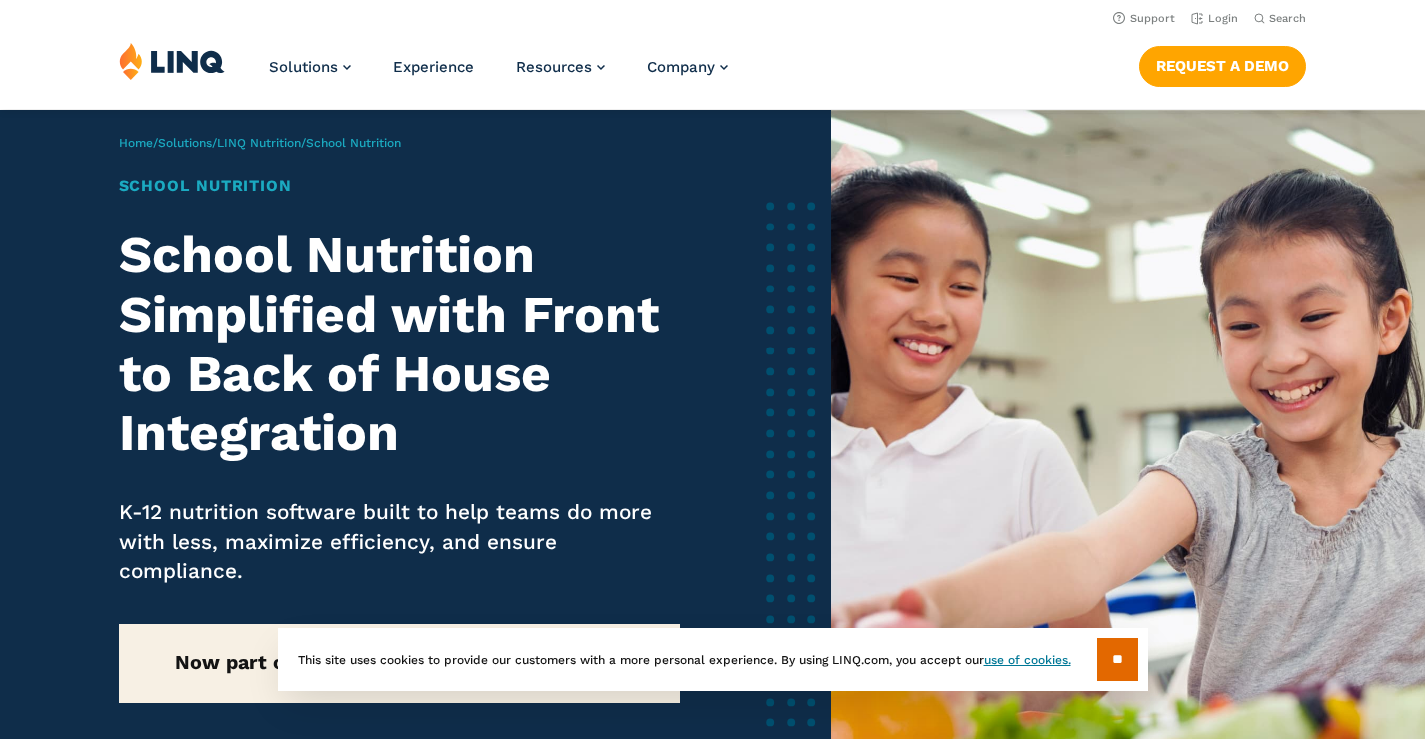 scroll, scrollTop: 0, scrollLeft: 0, axis: both 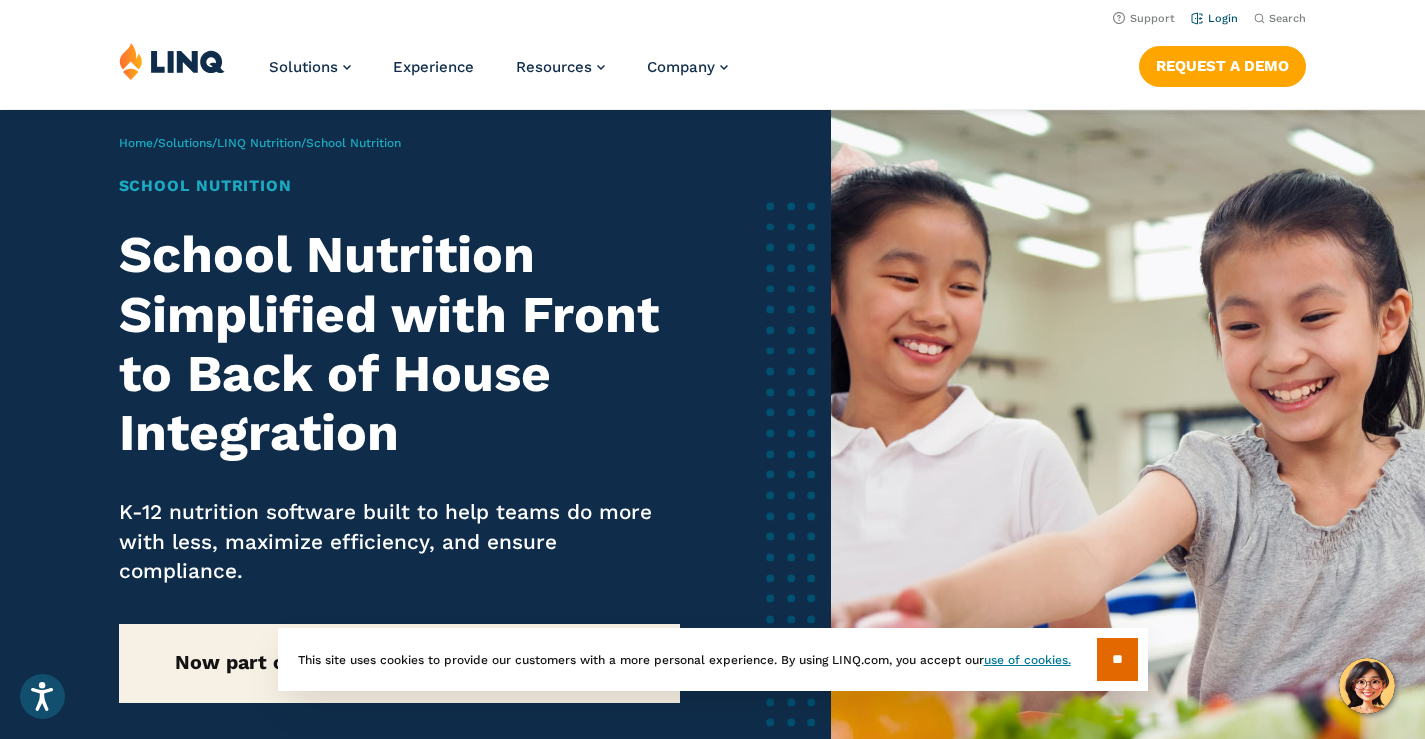 click on "Login" at bounding box center [1214, 18] 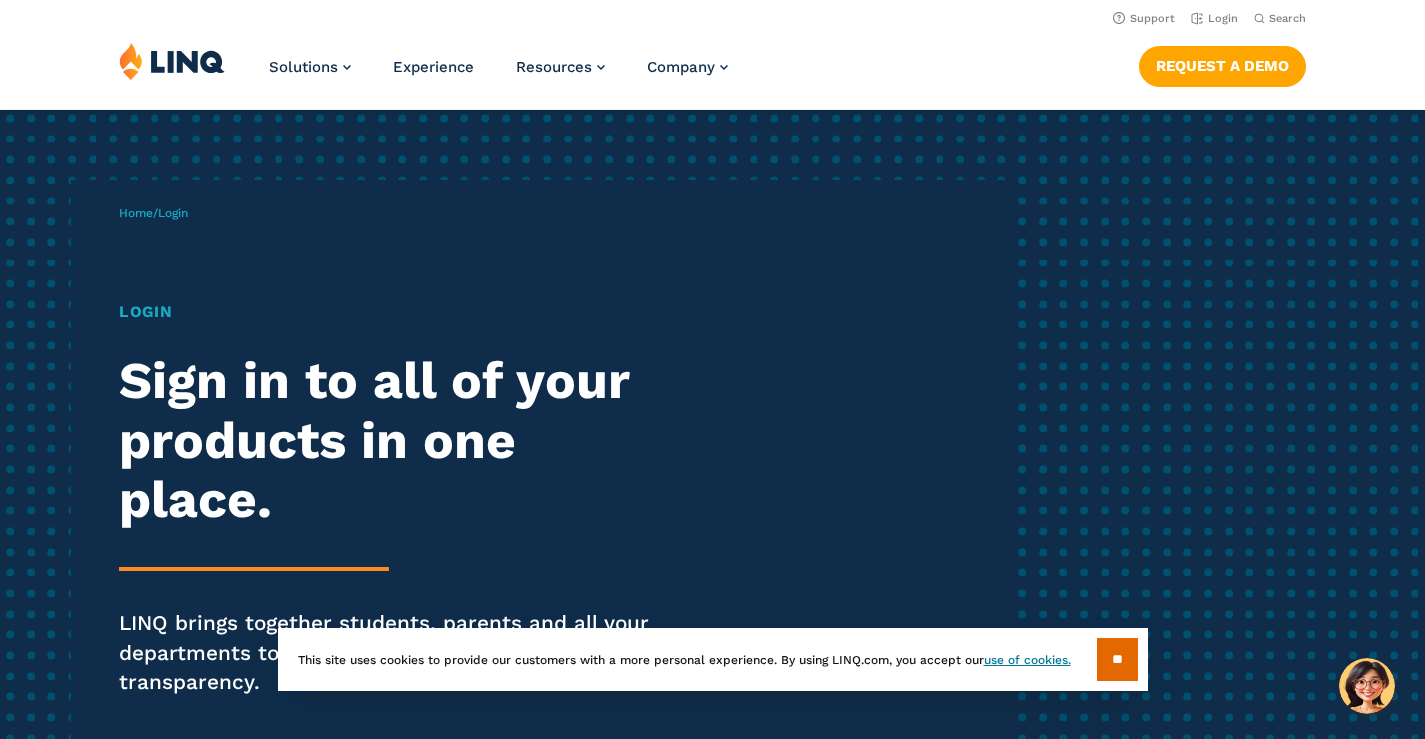 scroll, scrollTop: 0, scrollLeft: 0, axis: both 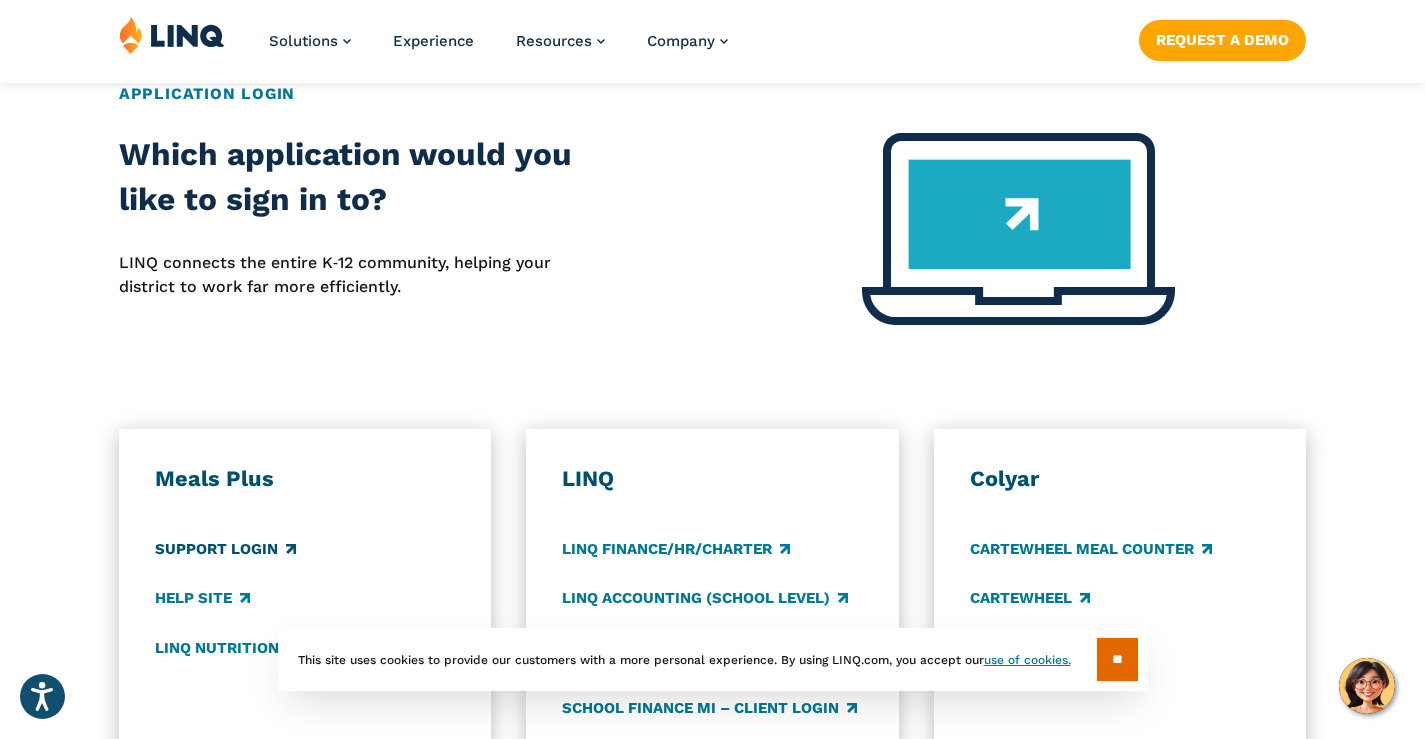 click on "Support Login" at bounding box center [225, 549] 